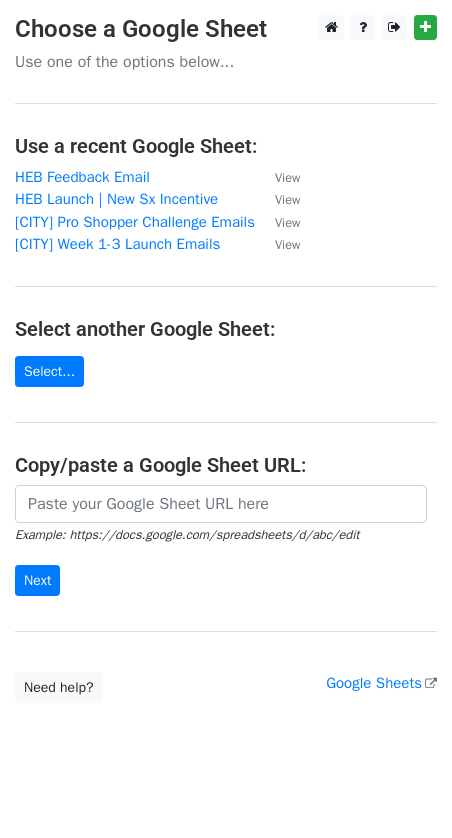 scroll, scrollTop: 0, scrollLeft: 0, axis: both 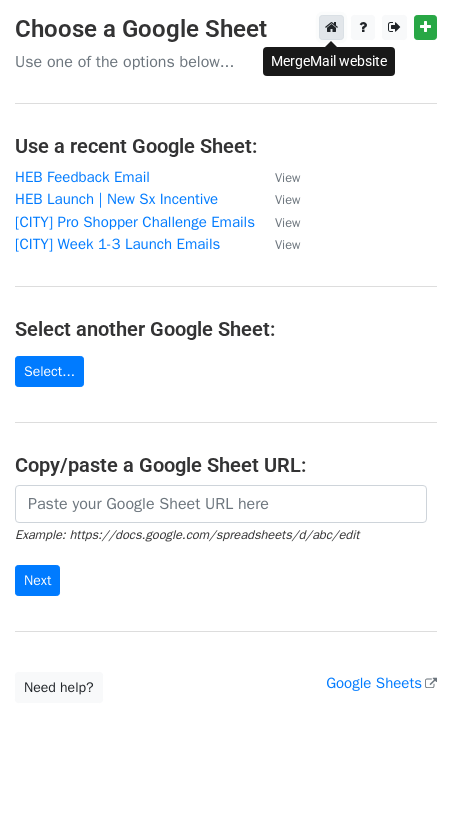 click at bounding box center [331, 27] 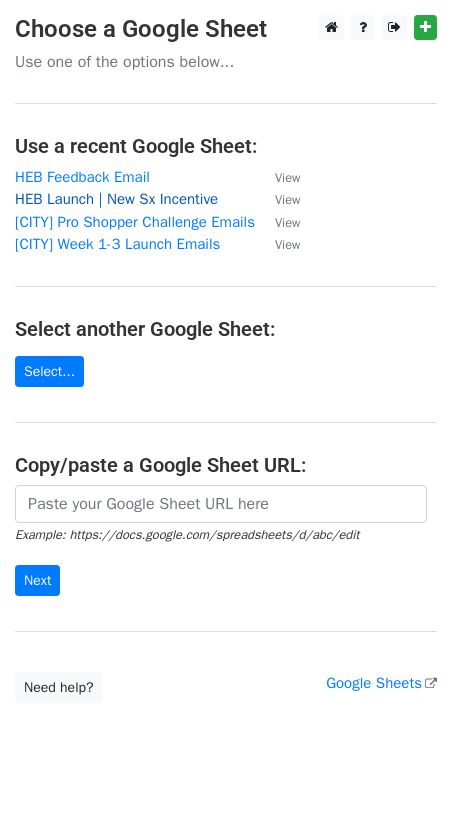 click on "HEB Launch | New Sx Incentive" at bounding box center [116, 199] 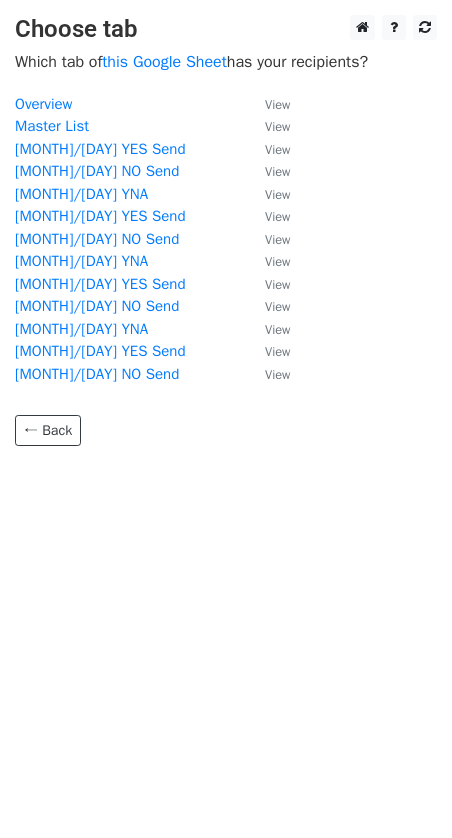 scroll, scrollTop: 0, scrollLeft: 0, axis: both 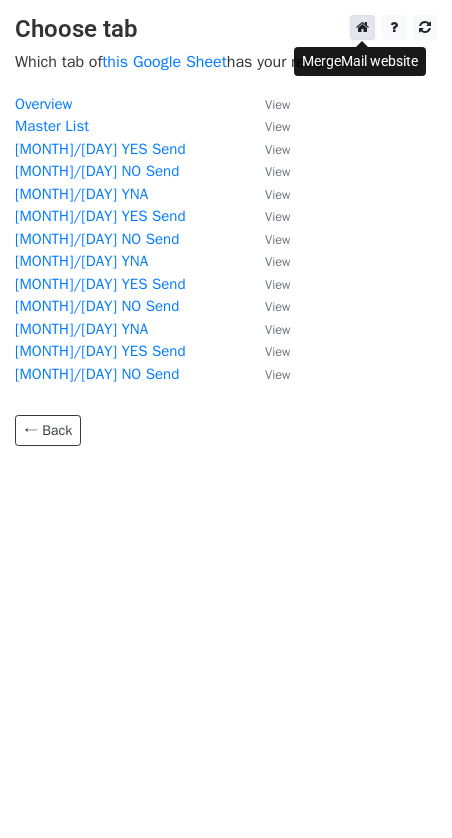 click at bounding box center [362, 27] 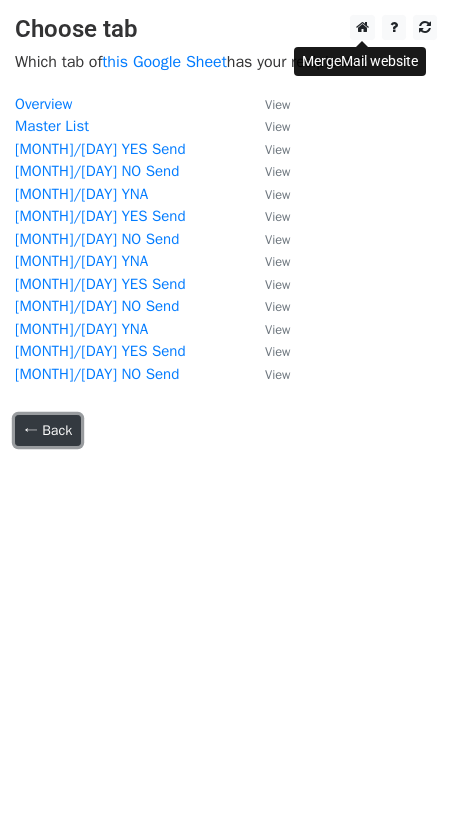 click on "← Back" at bounding box center (48, 430) 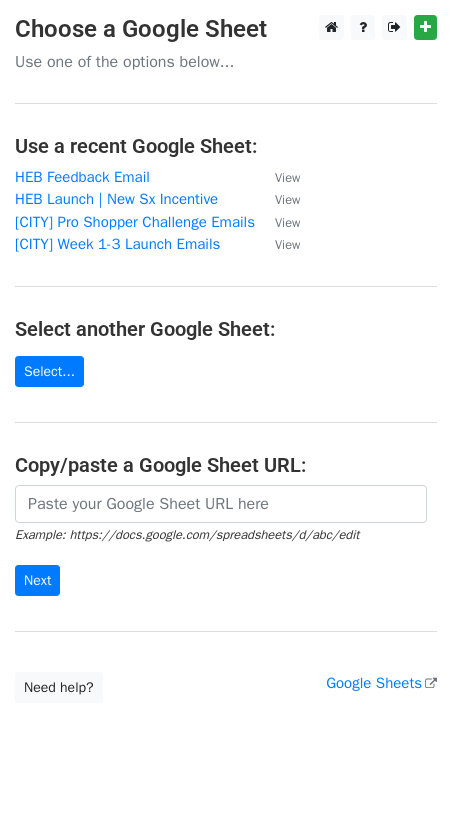 scroll, scrollTop: 0, scrollLeft: 0, axis: both 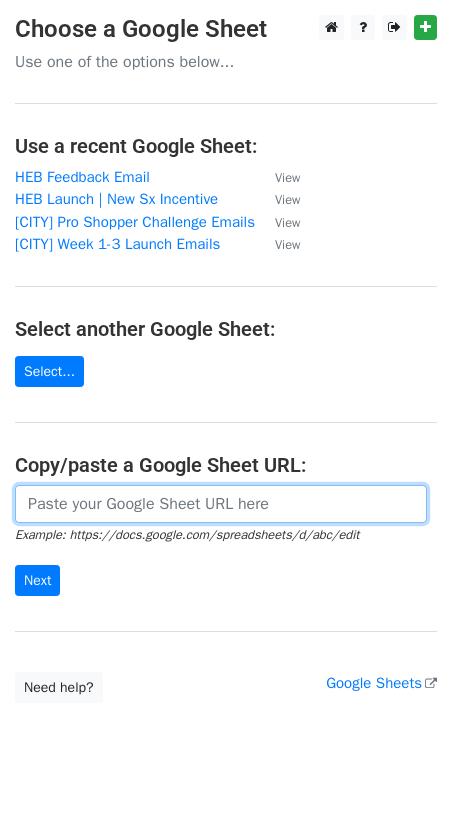 click at bounding box center [221, 504] 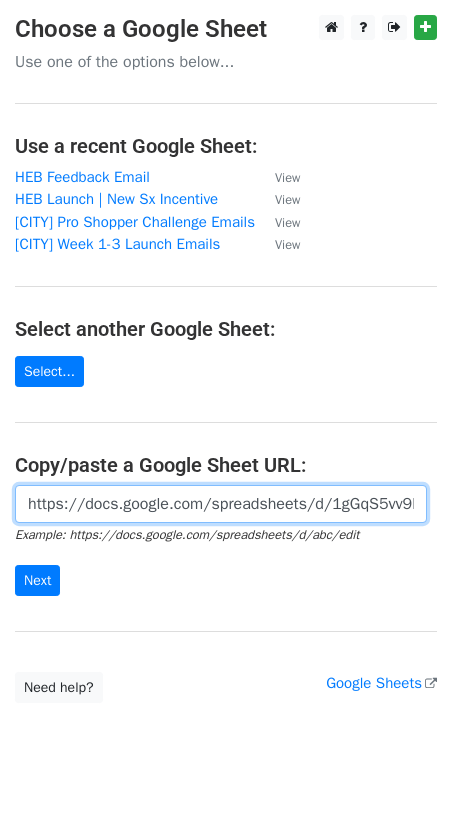 scroll, scrollTop: 0, scrollLeft: 632, axis: horizontal 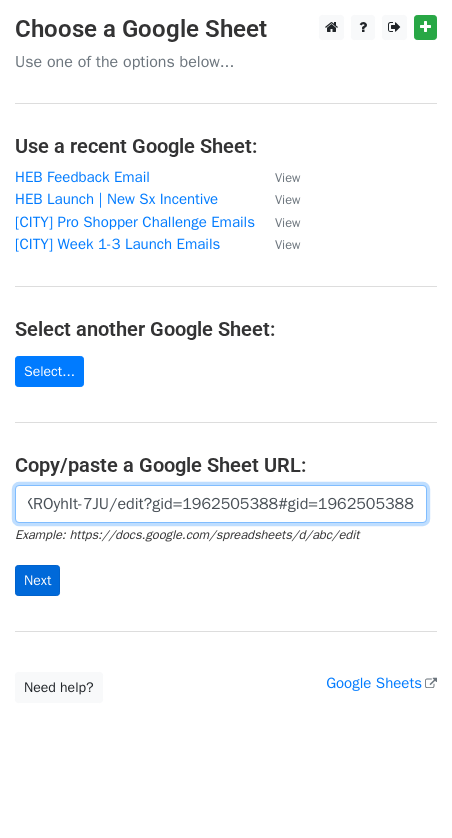 type on "https://docs.google.com/spreadsheets/d/1gGqS5vv9RdxYmxoA90VHVX5PW8HoRR1qKROyhIt-7JU/edit?gid=1962505388#gid=1962505388" 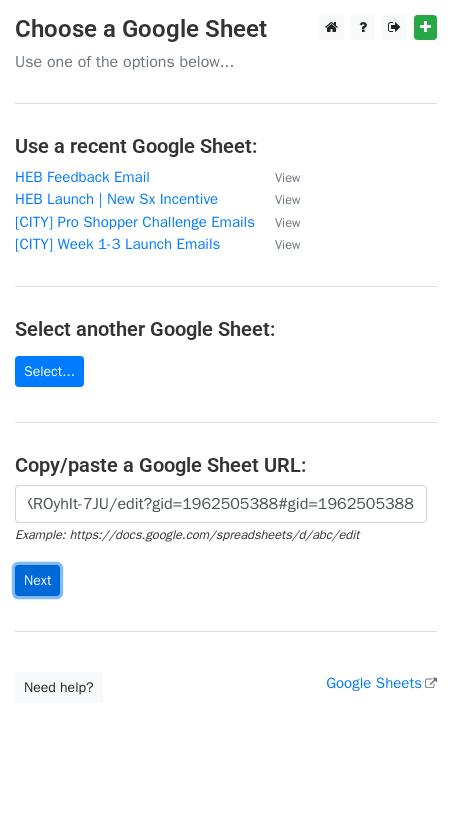 click on "Next" at bounding box center (37, 580) 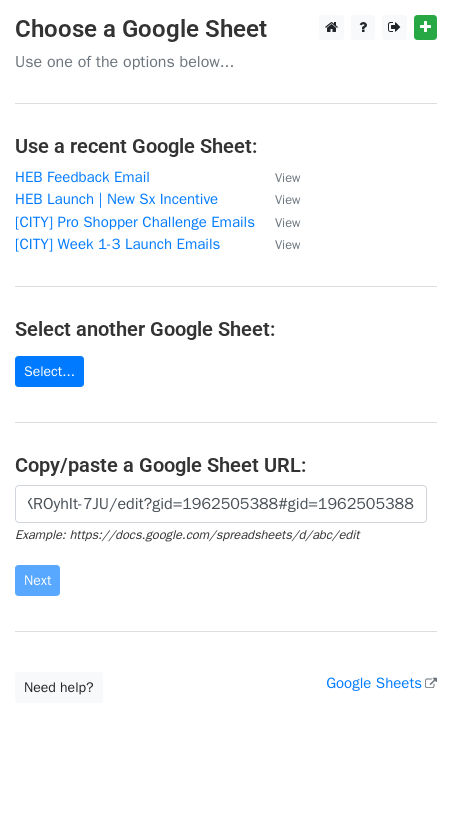 scroll, scrollTop: 0, scrollLeft: 0, axis: both 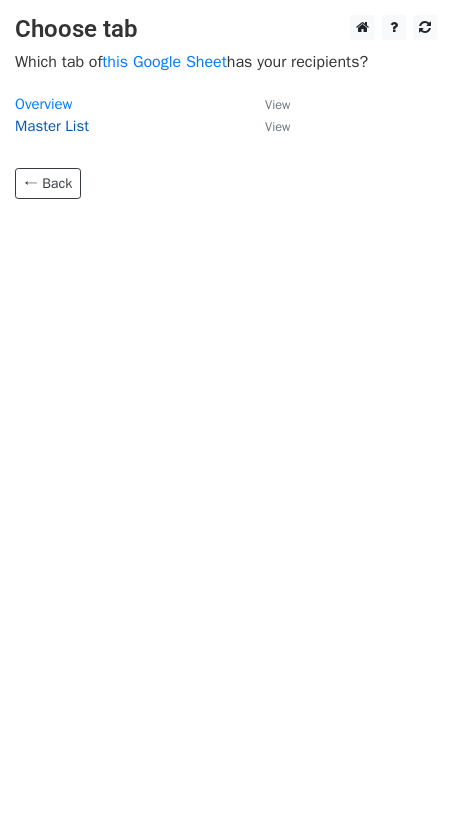 click on "Master List" at bounding box center [52, 126] 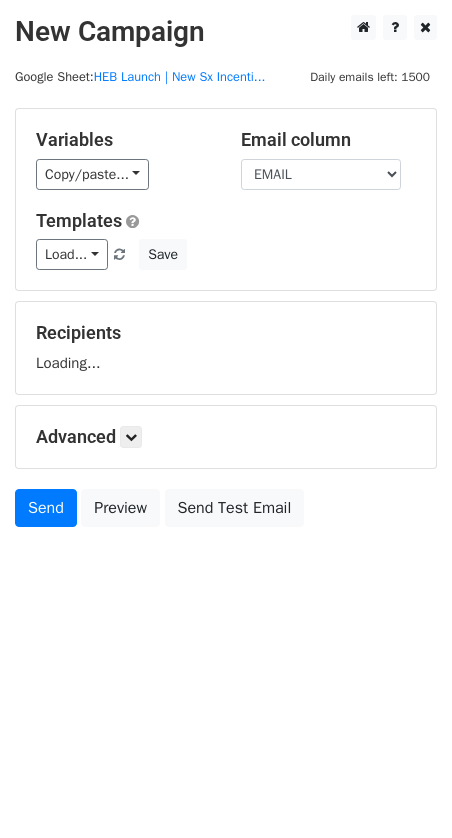 scroll, scrollTop: 0, scrollLeft: 0, axis: both 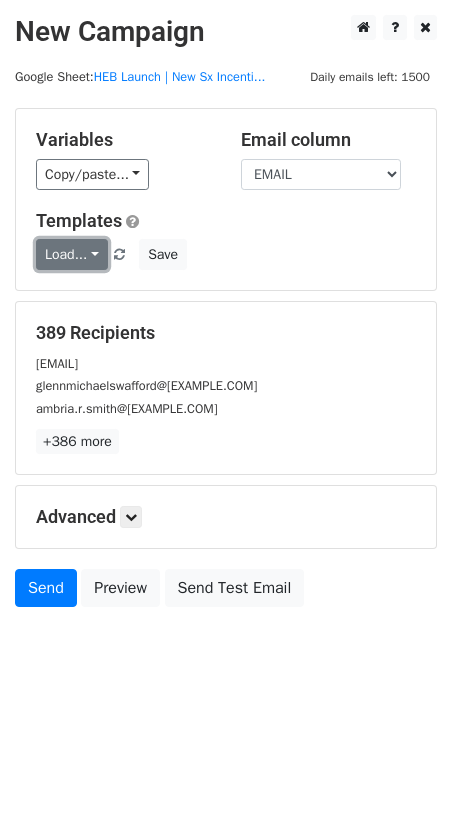 click on "Load..." at bounding box center [72, 254] 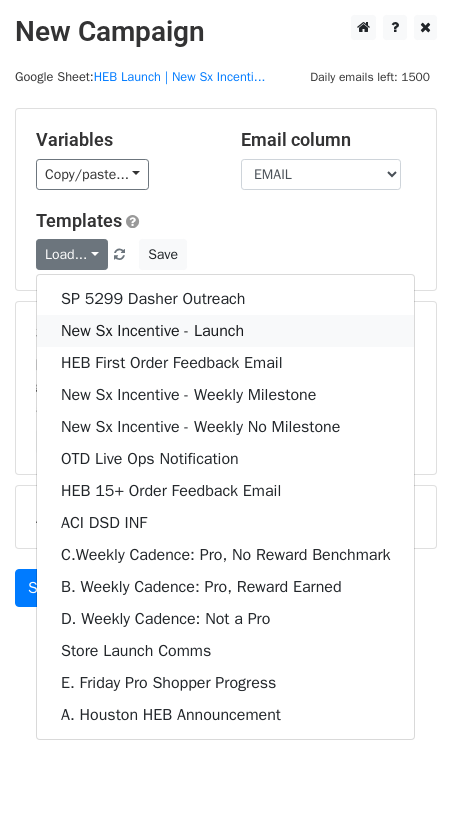 click on "New Sx Incentive - Launch" at bounding box center (225, 331) 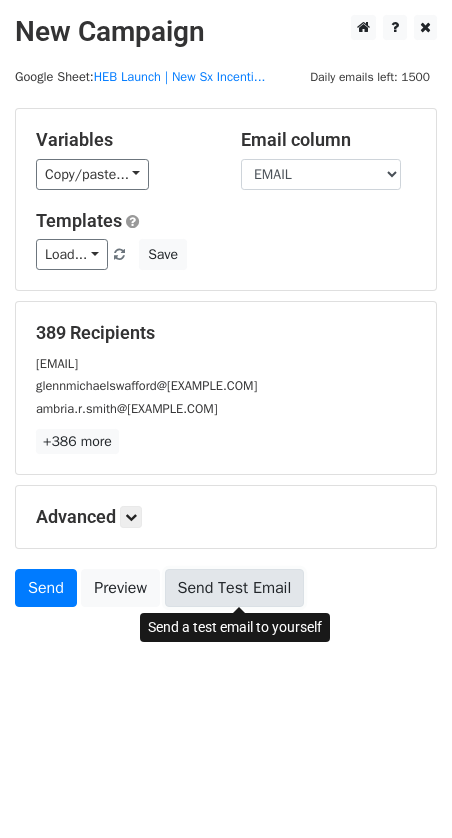 click on "Send Test Email" at bounding box center (235, 588) 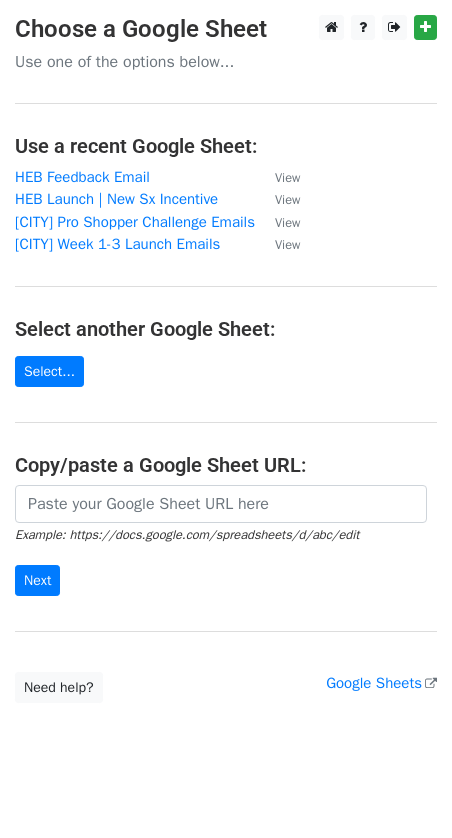 scroll, scrollTop: 0, scrollLeft: 0, axis: both 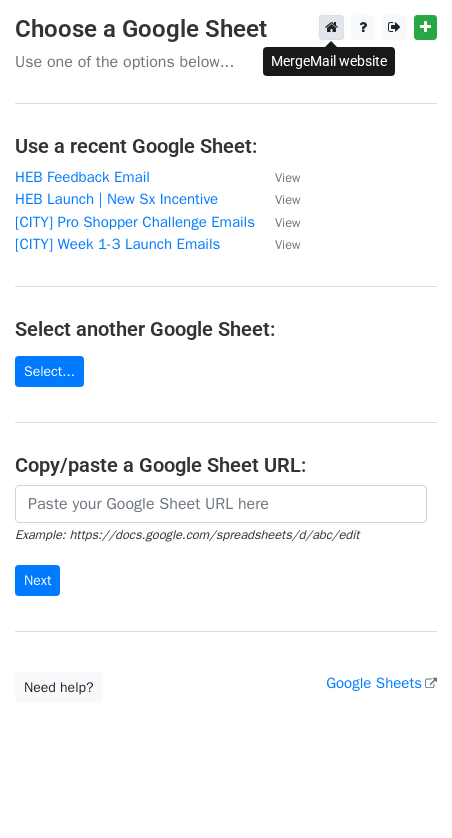 click at bounding box center [331, 27] 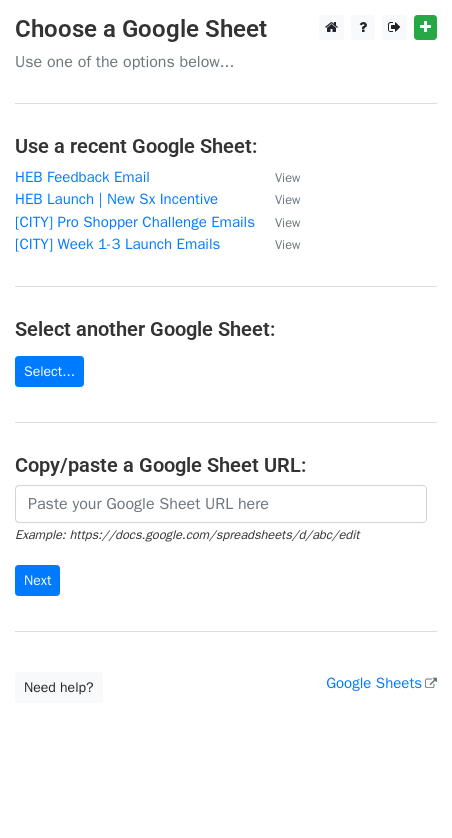 scroll, scrollTop: 0, scrollLeft: 0, axis: both 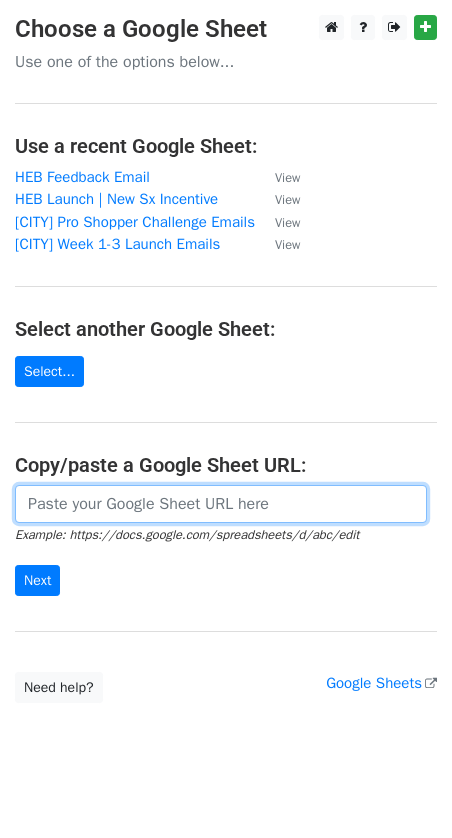 click at bounding box center (221, 504) 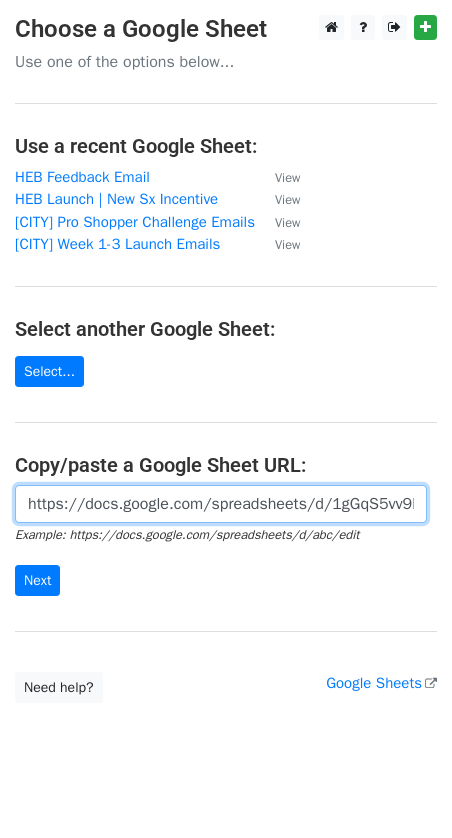 scroll, scrollTop: 0, scrollLeft: 631, axis: horizontal 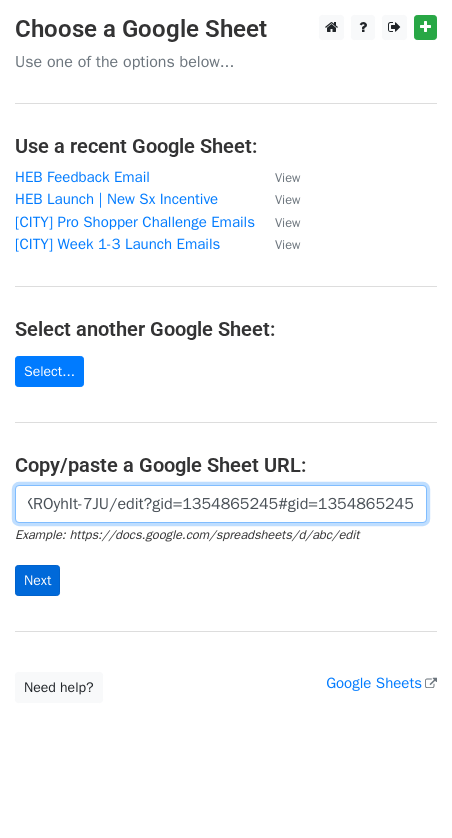 type on "https://docs.google.com/spreadsheets/d/1gGqS5vv9RdxYmxoA90VHVX5PW8HoRR1qKROyhIt-7JU/edit?gid=1354865245#gid=1354865245" 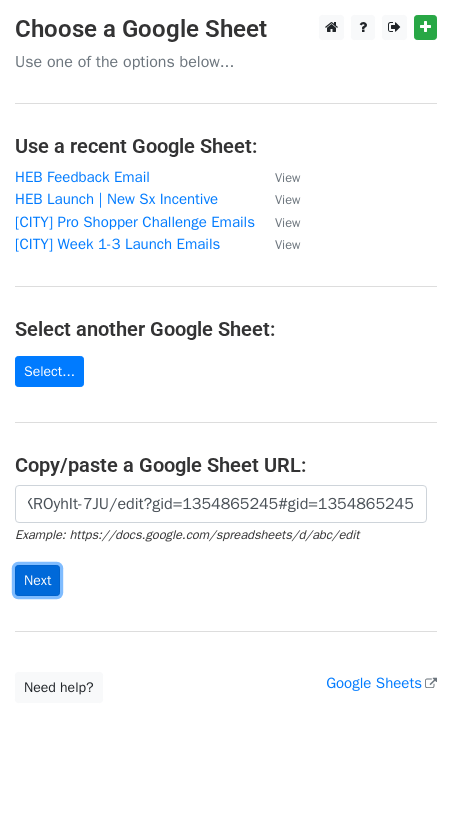 scroll, scrollTop: 0, scrollLeft: 0, axis: both 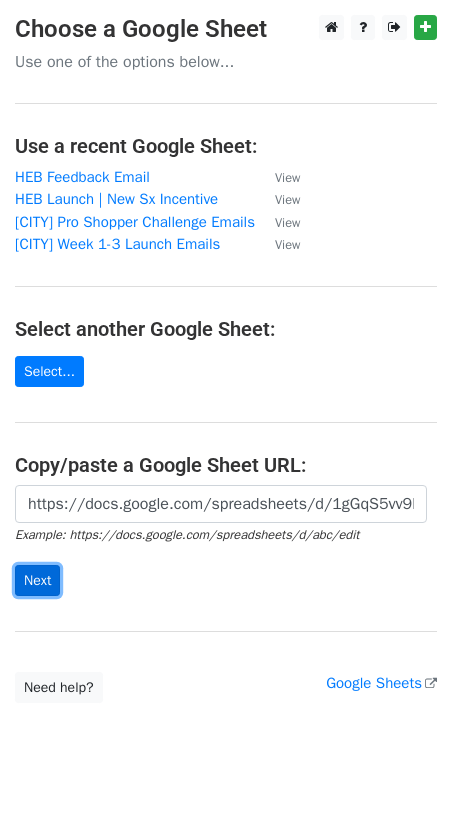 click on "Next" at bounding box center (37, 580) 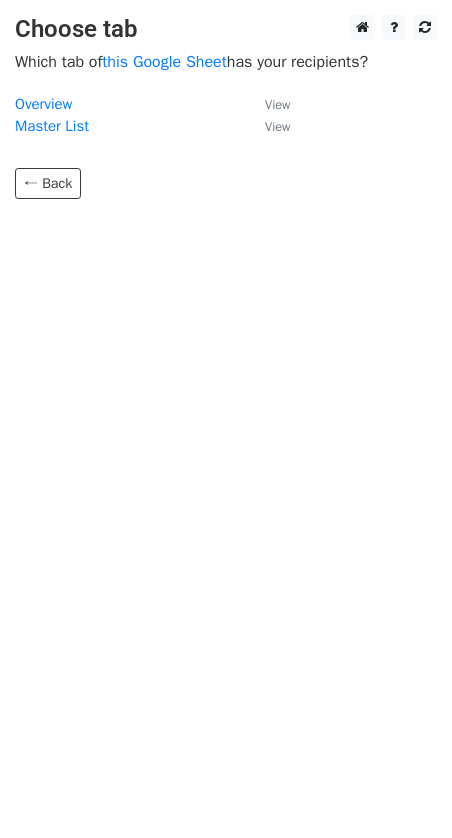 scroll, scrollTop: 0, scrollLeft: 0, axis: both 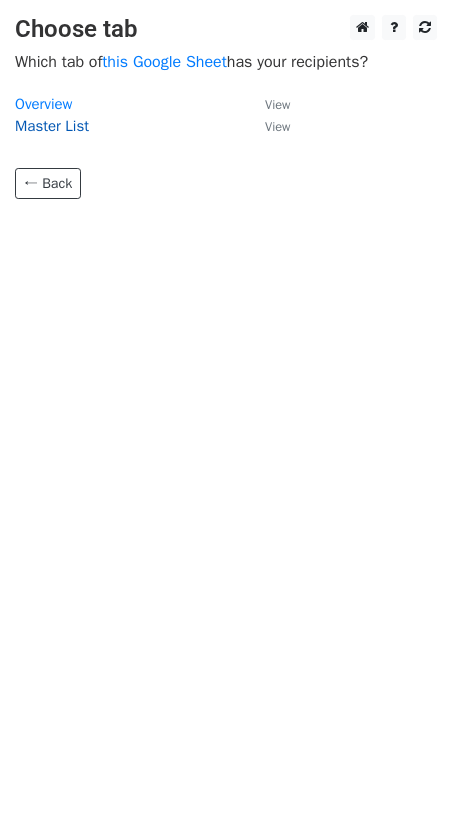 click on "Master List" at bounding box center (52, 126) 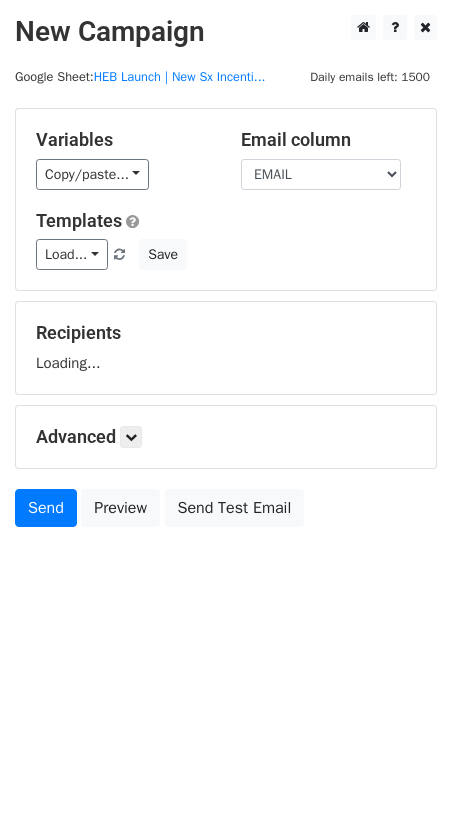 scroll, scrollTop: 0, scrollLeft: 0, axis: both 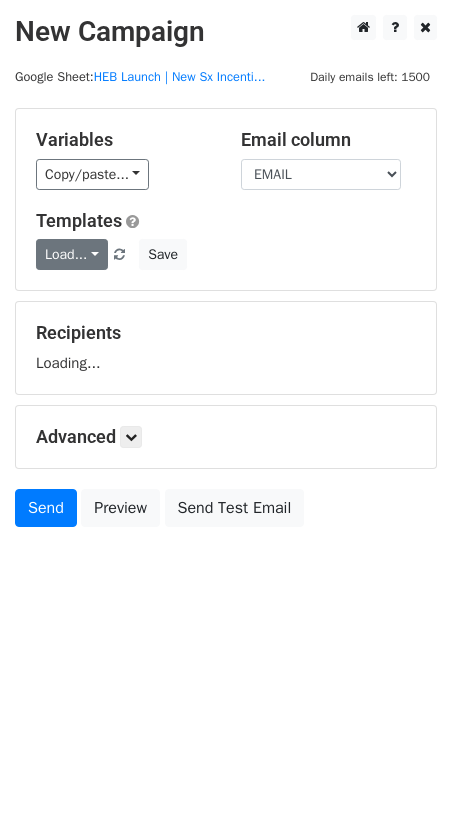 click on "Load..." at bounding box center [72, 254] 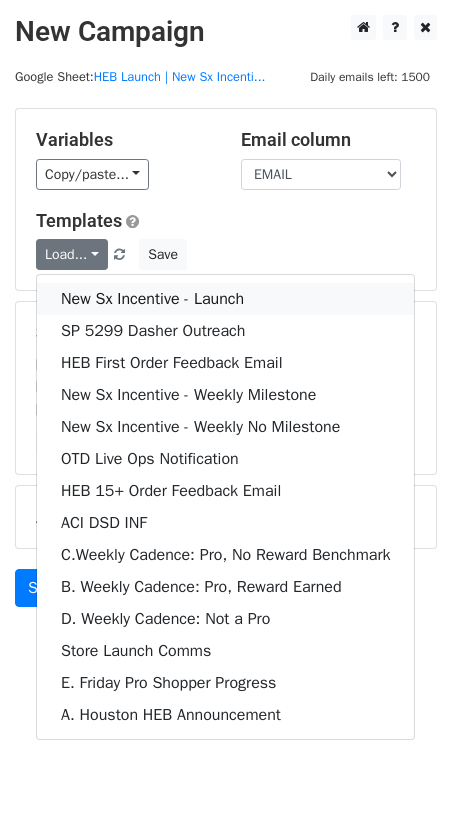 click on "New Sx Incentive - Launch" at bounding box center (225, 299) 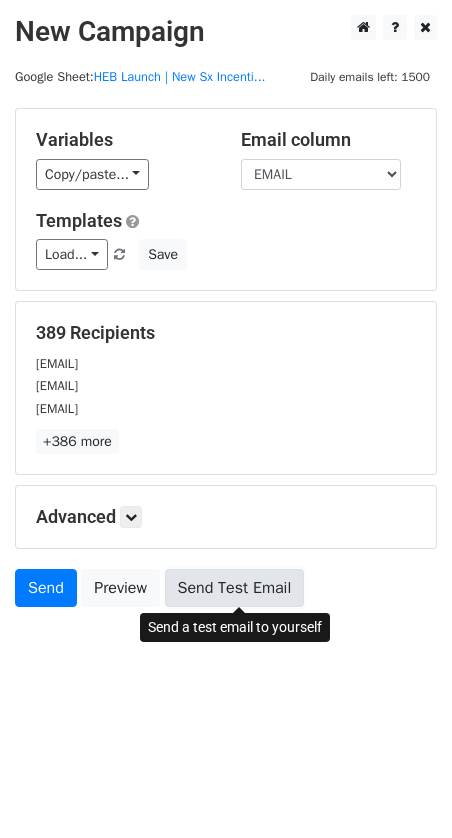 click on "Send Test Email" at bounding box center (235, 588) 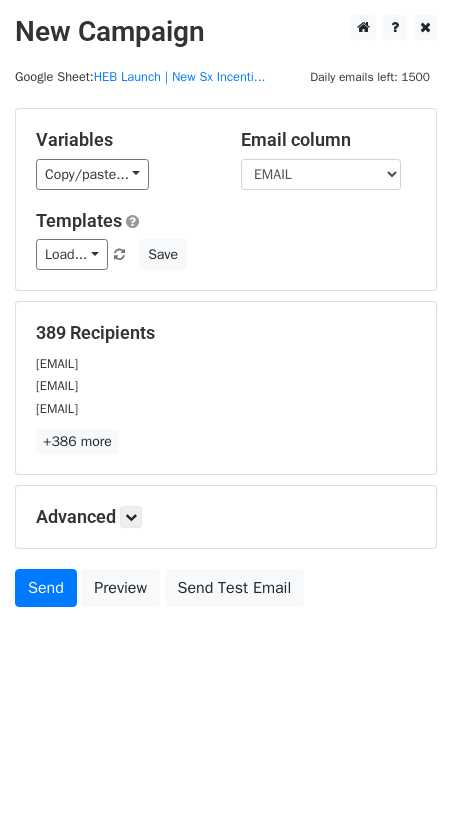 click on "New Campaign
Daily emails left: 1500
Google Sheet:
HEB Launch | New Sx Incenti...
Variables
Copy/paste...
{{DASHER_ID}}
{{FIRST_NAME}}
{{LAST_NAME}}
{{EMAIL}}
{{Experiment_group}}
Email column
DASHER_ID
FIRST_NAME
LAST_NAME
EMAIL
Experiment_group
Templates
Load...
New Sx Incentive - Launch
SP 5299 Dasher Outreach
HEB First Order Feedback Email
New Sx Incentive - Weekly Milestone
New Sx Incentive - Weekly No Milestone
OTD Live Ops Notification
HEB 15+ Order Feedback Email
ACI DSD INF
C.Weekly Cadence: Pro, No Reward Benchmark
B. Weekly Cadence: Pro, Reward Earned
D. Weekly Cadence: Not a Pro
Store Launch Comms
E. Friday Pro Shopper Progress
A. Houston HEB Announcement
Save
389 Recipients
tynee953@yahoo.com
glennmichaelswafford@gmail.com
ambria.r.smith@gmail.com
+386 more" at bounding box center [226, 356] 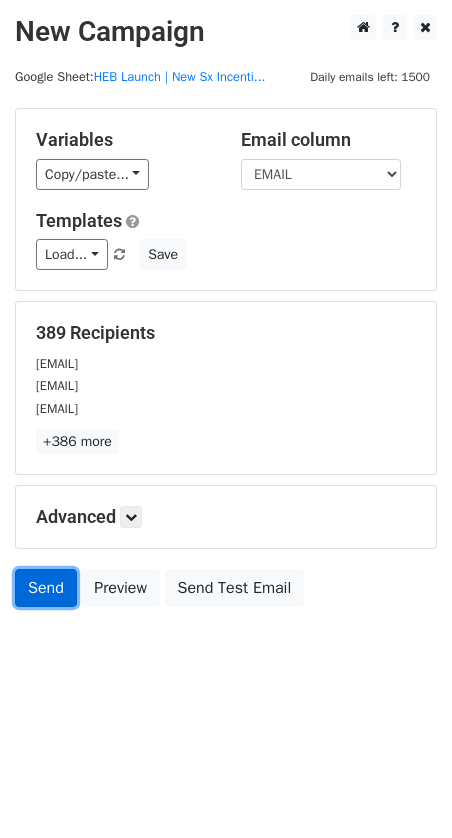 click on "Send" at bounding box center (46, 588) 